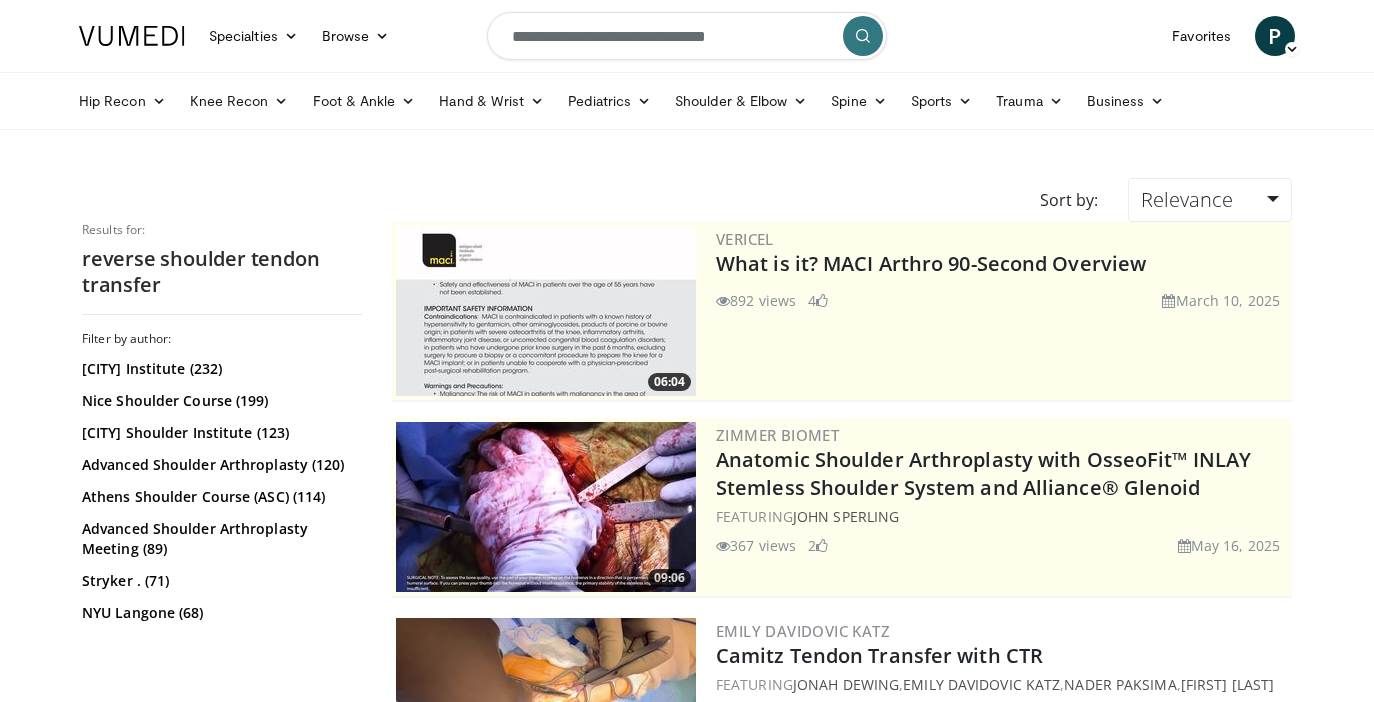 scroll, scrollTop: 0, scrollLeft: 0, axis: both 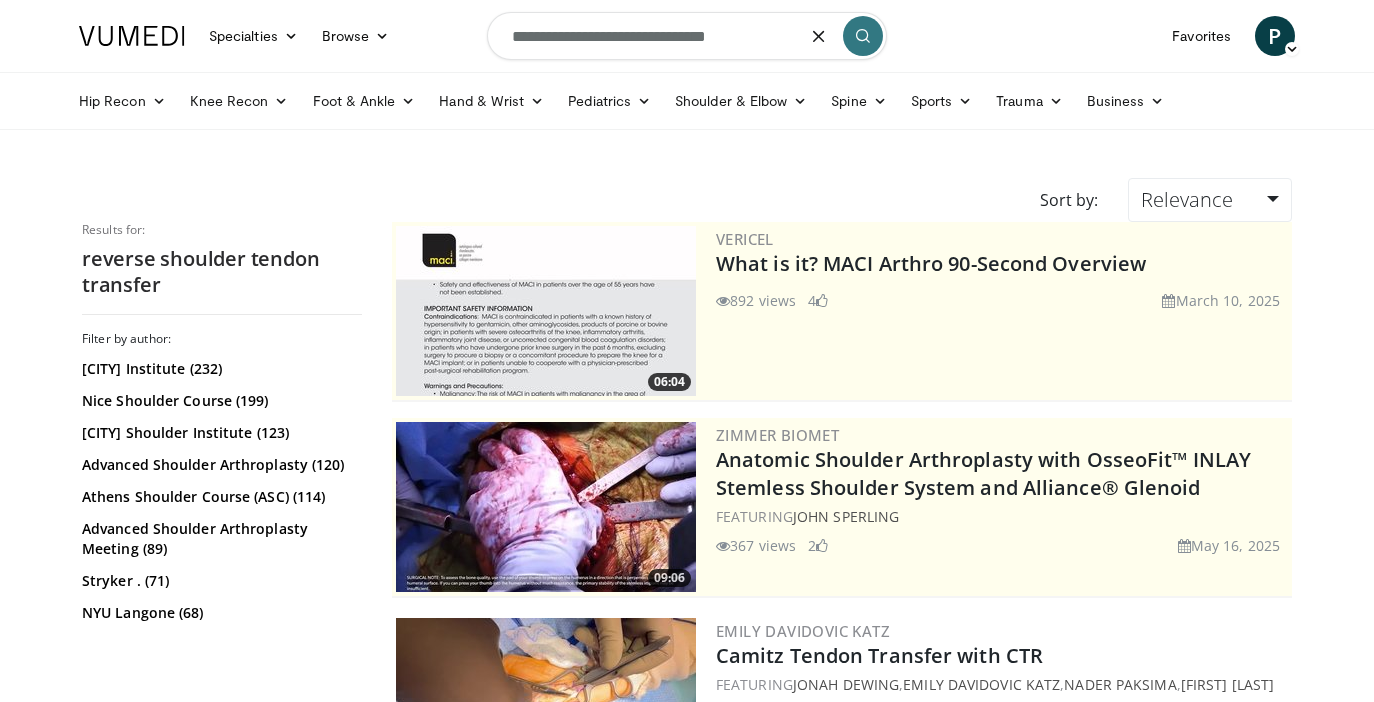 click on "**********" at bounding box center [687, 36] 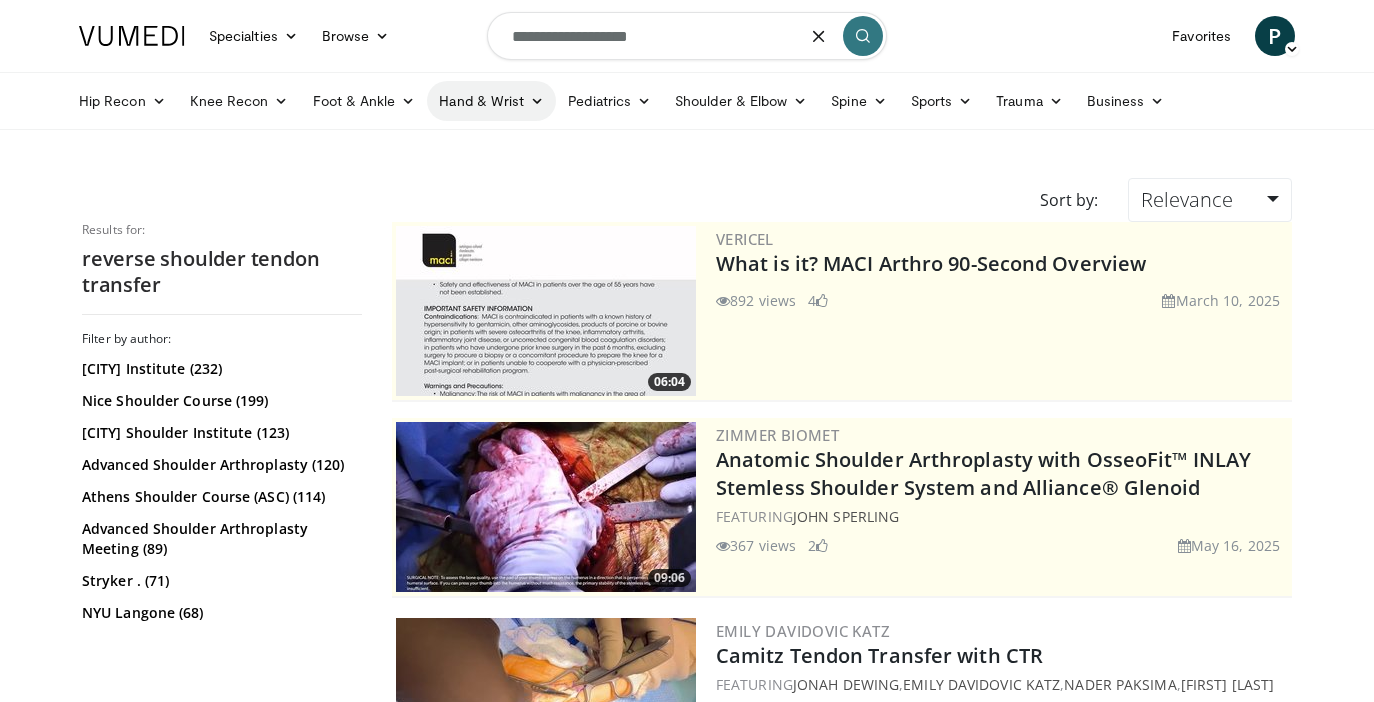 type on "**********" 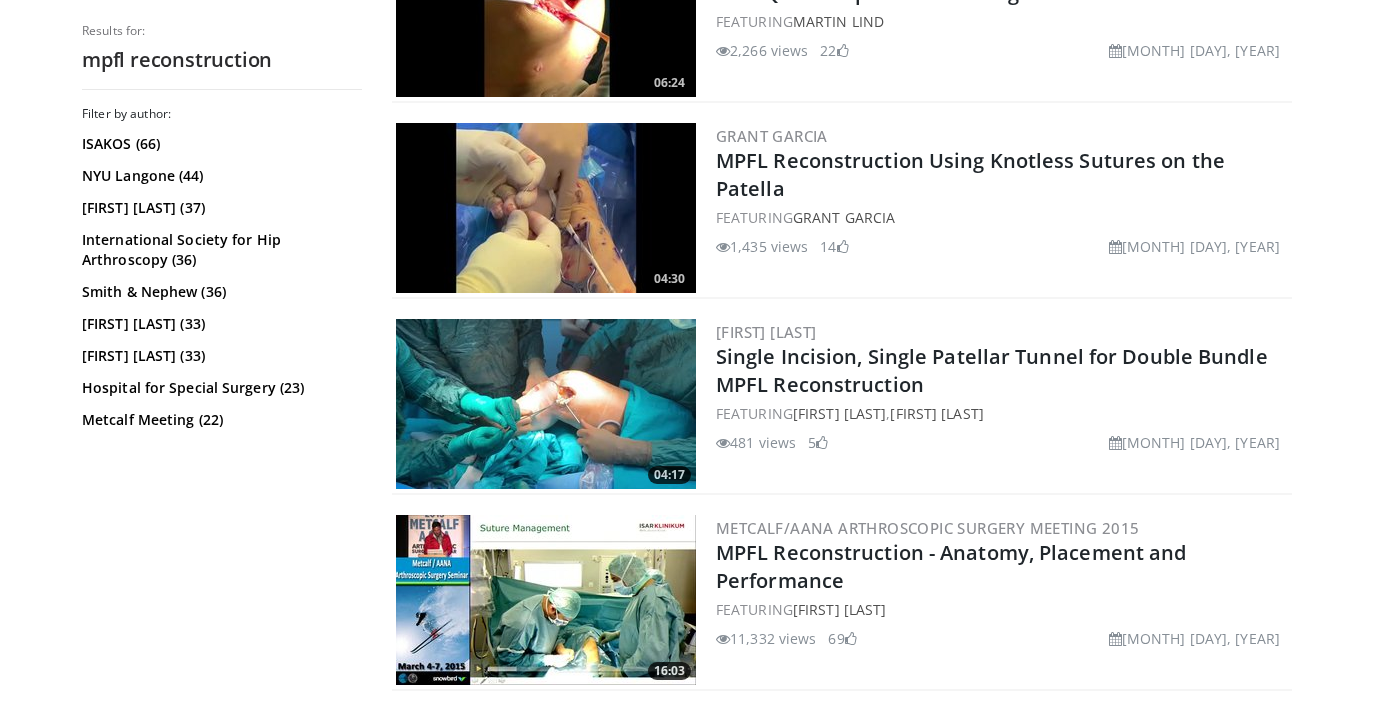 scroll, scrollTop: 4551, scrollLeft: 0, axis: vertical 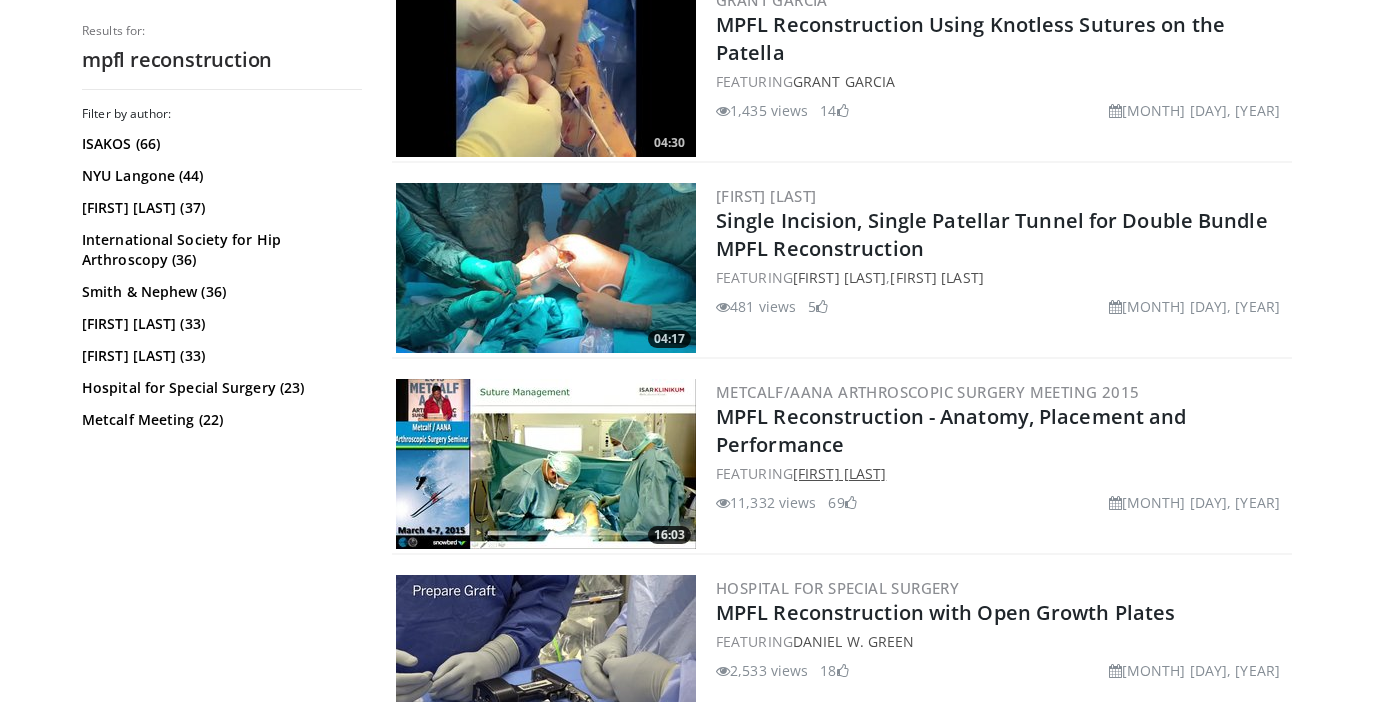drag, startPoint x: 942, startPoint y: 483, endPoint x: 801, endPoint y: 478, distance: 141.08862 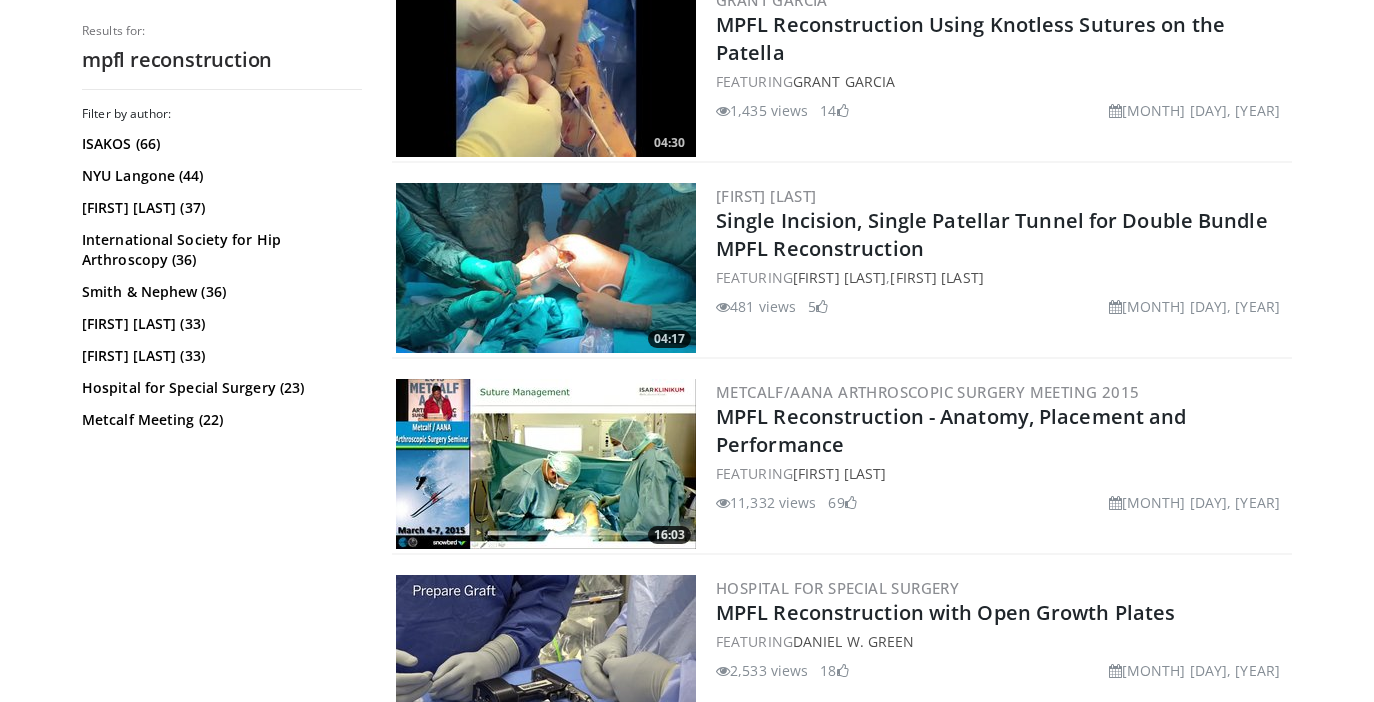 click on "11,332 views
May 15, 2015
69" at bounding box center (1002, 502) 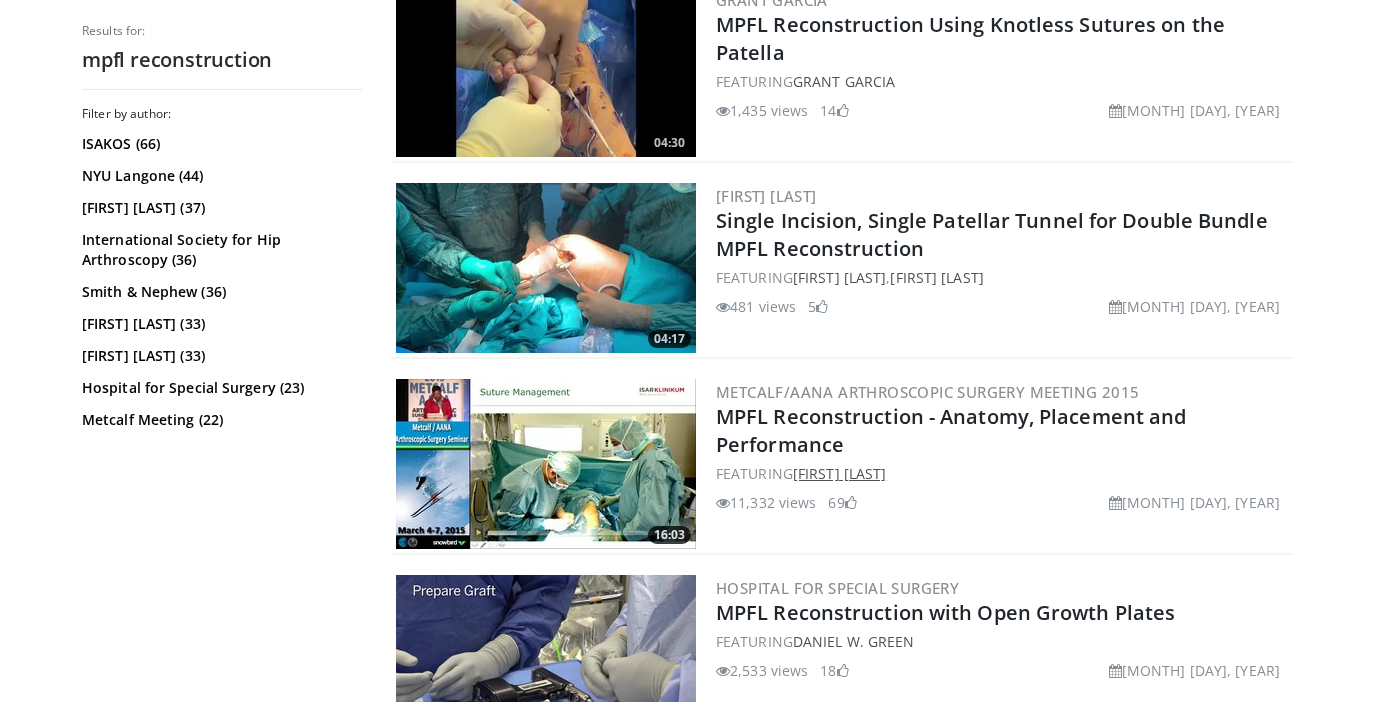 drag, startPoint x: 932, startPoint y: 471, endPoint x: 798, endPoint y: 470, distance: 134.00374 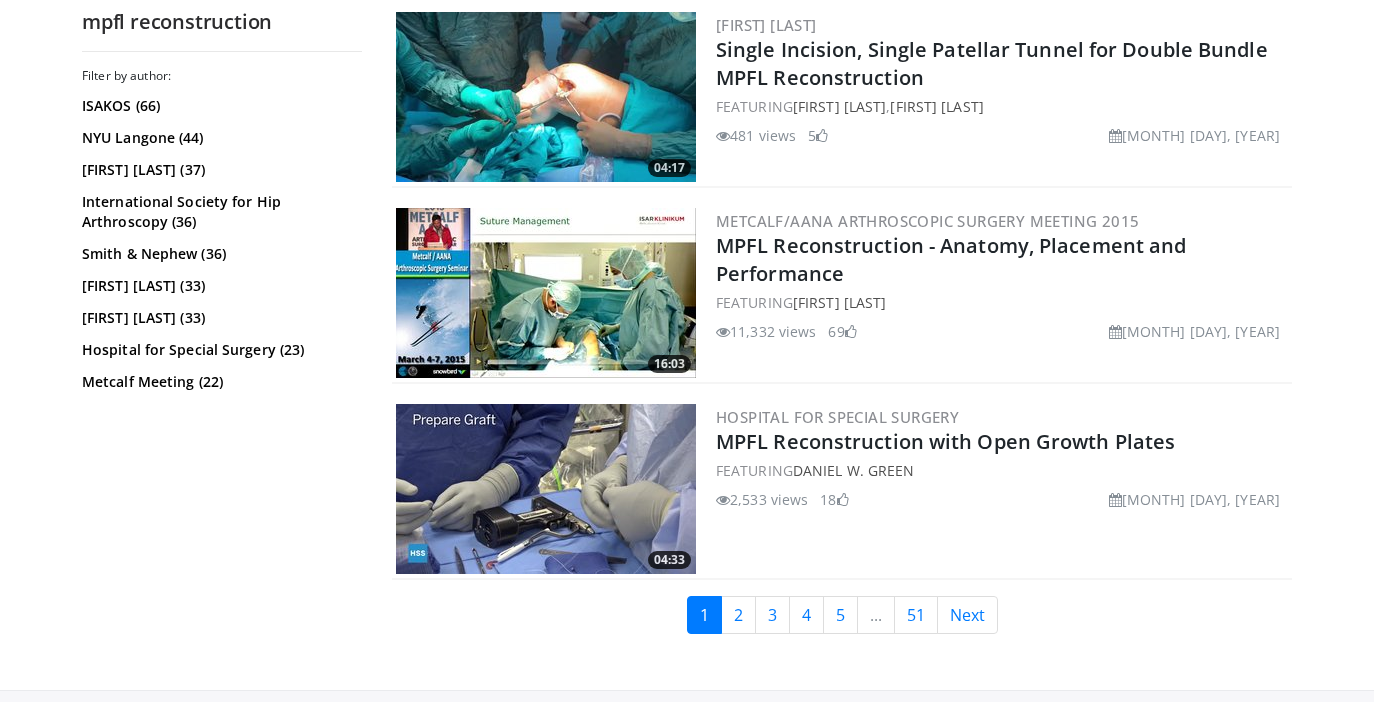 scroll, scrollTop: 4868, scrollLeft: 0, axis: vertical 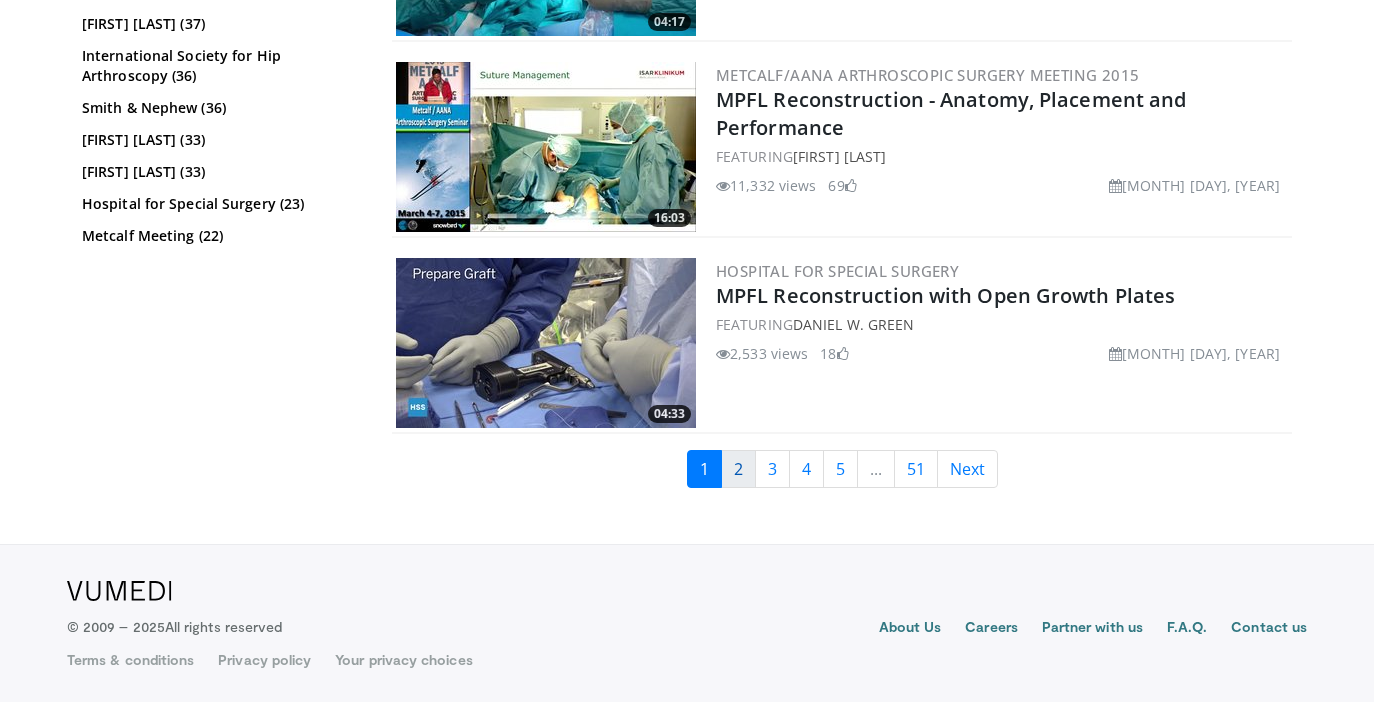 click on "2" at bounding box center [738, 469] 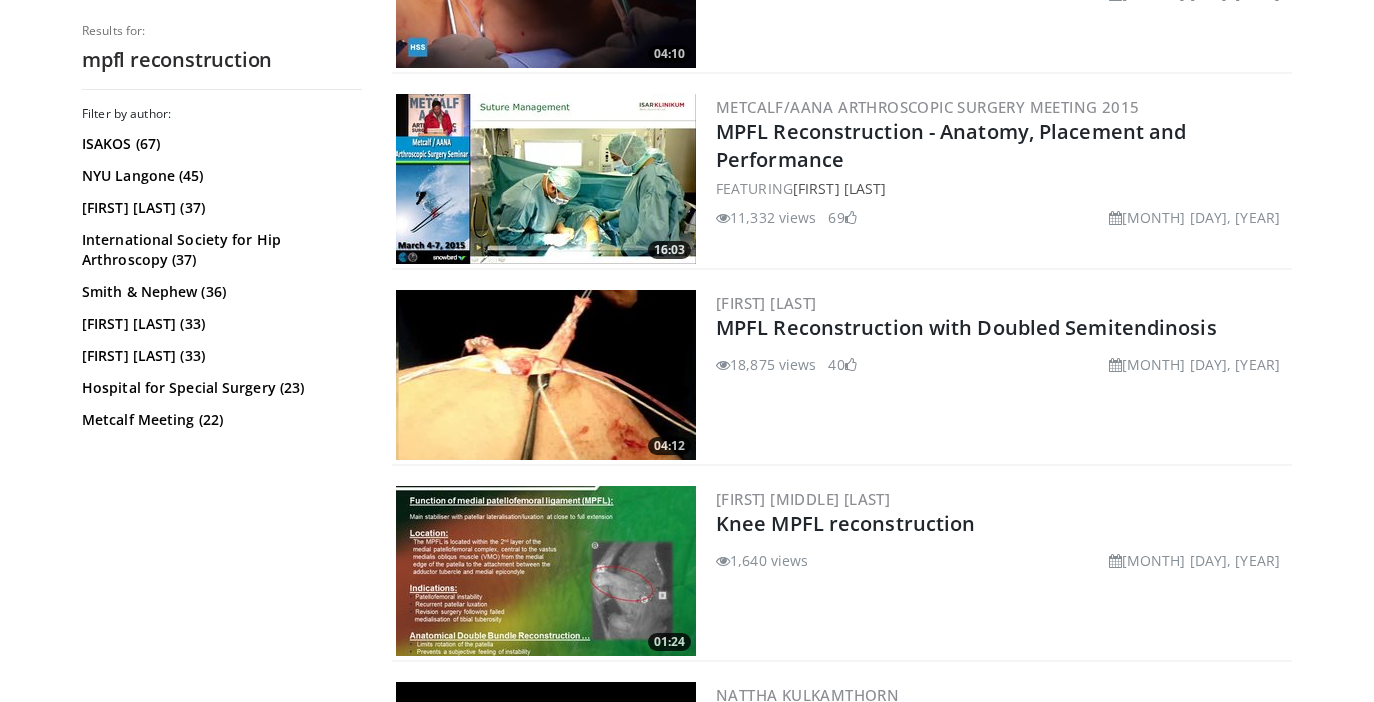 scroll, scrollTop: 1141, scrollLeft: 0, axis: vertical 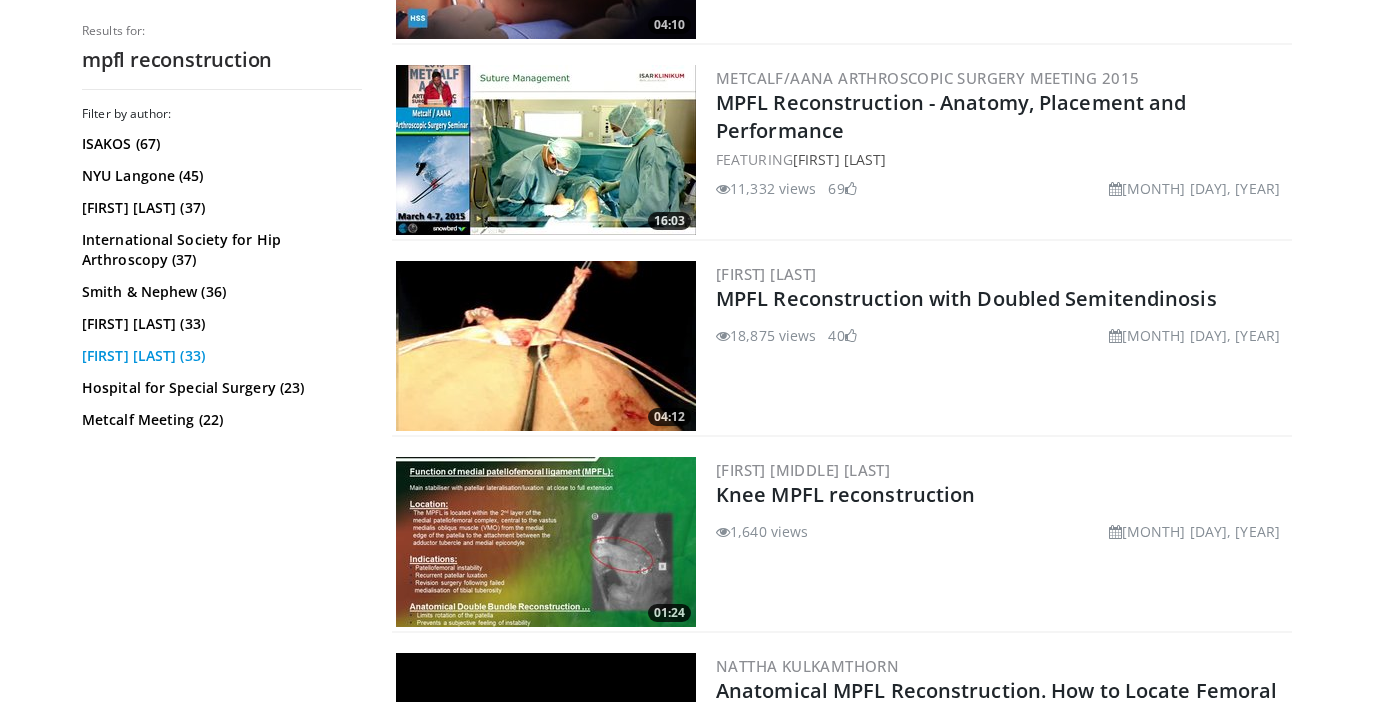 click on "Grant Garcia (33)" at bounding box center (219, 356) 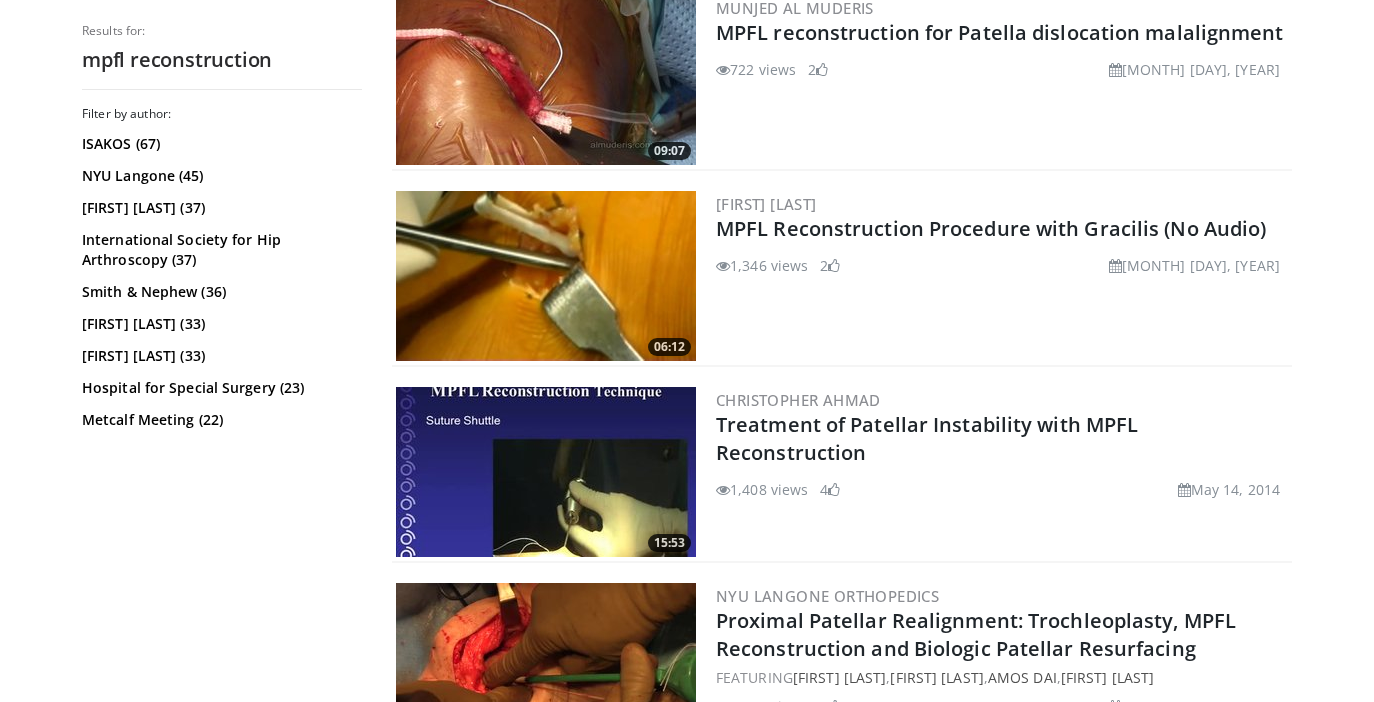 scroll, scrollTop: 2976, scrollLeft: 0, axis: vertical 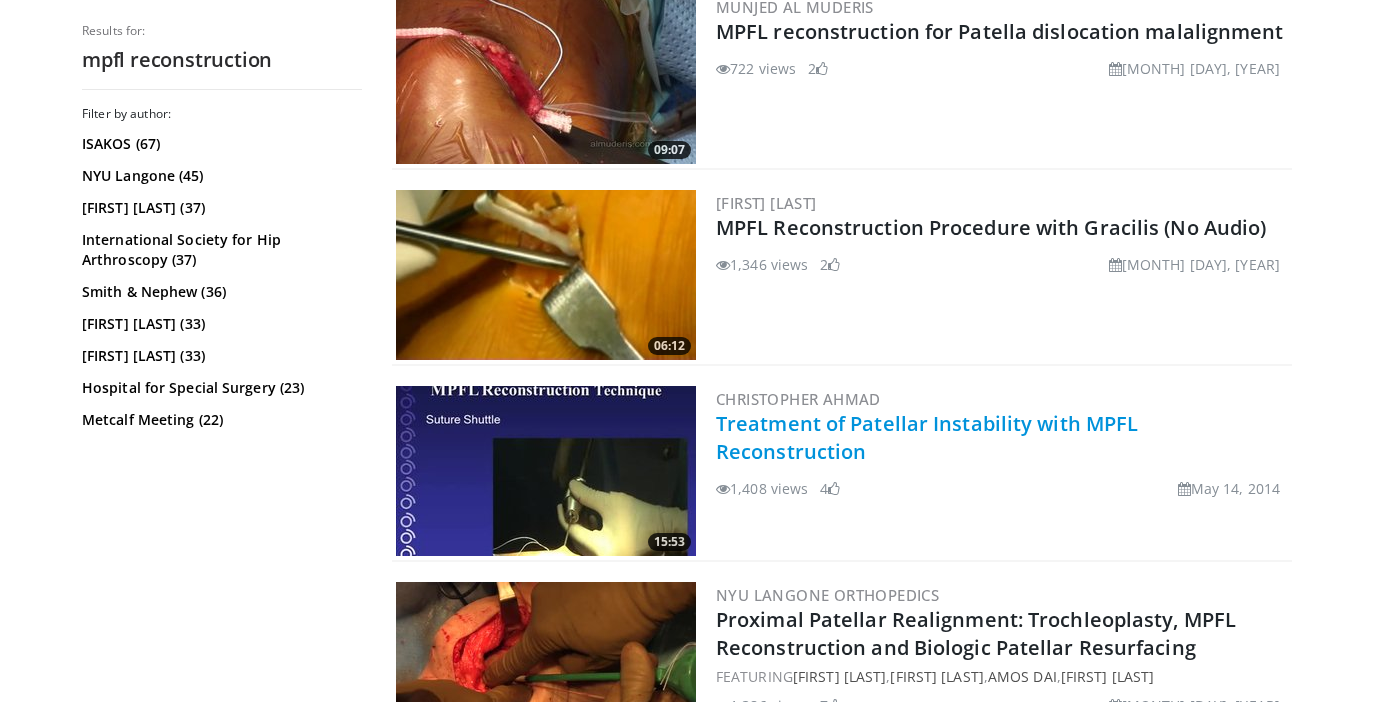 click on "Treatment of Patellar Instability with MPFL Reconstruction" at bounding box center (927, 437) 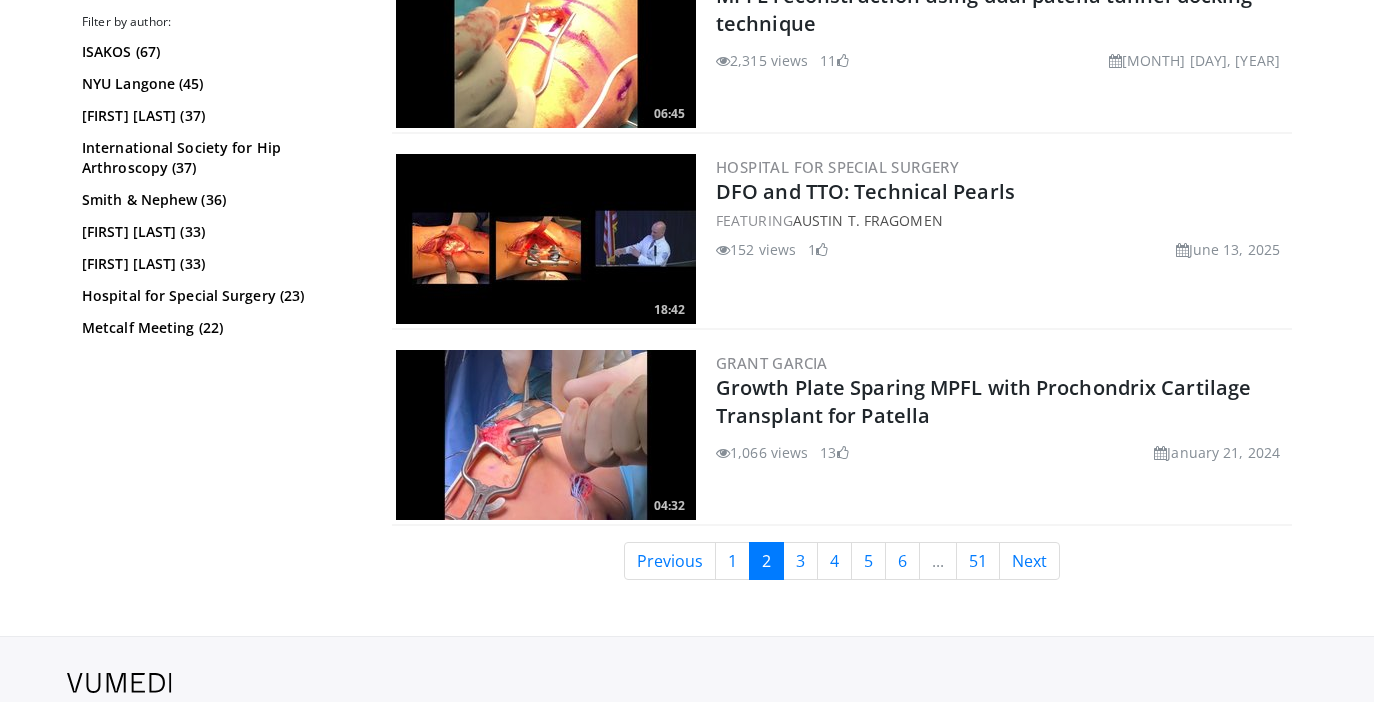 scroll, scrollTop: 4669, scrollLeft: 0, axis: vertical 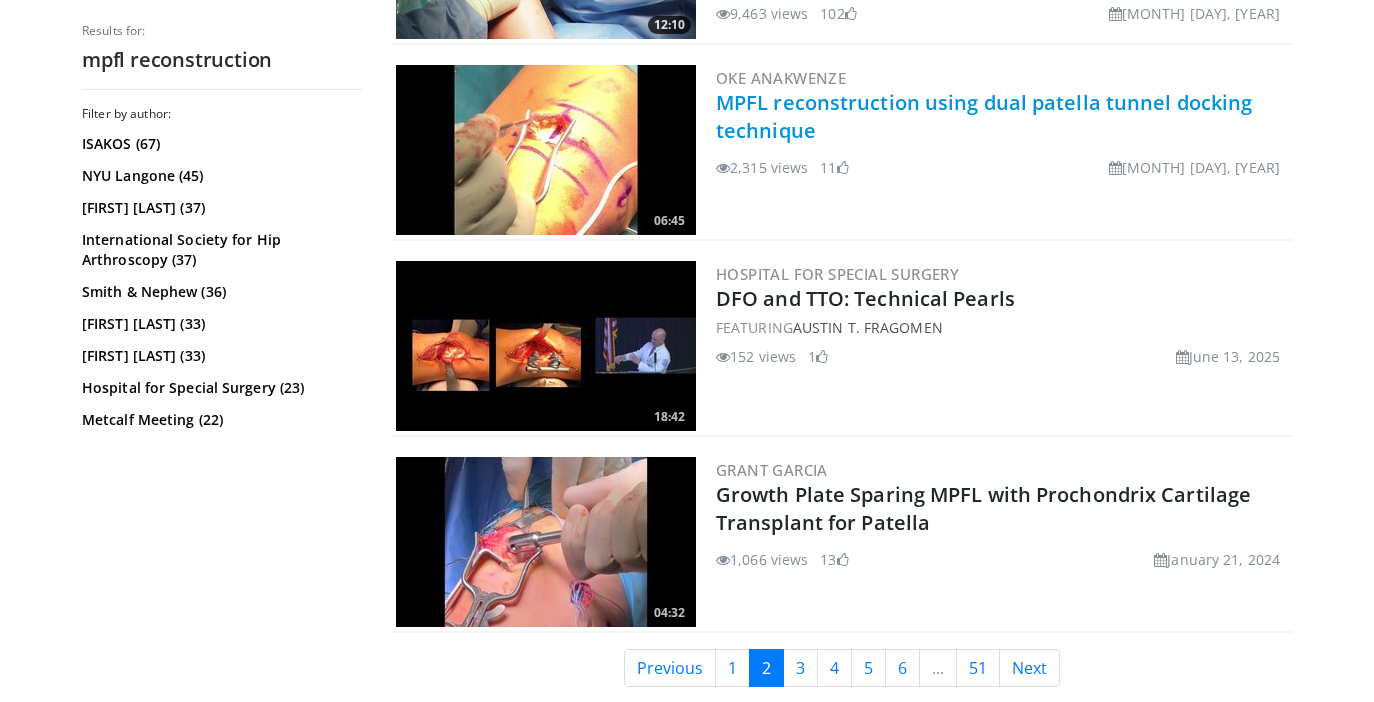click on "MPFL reconstruction using dual patella tunnel docking technique" at bounding box center [984, 116] 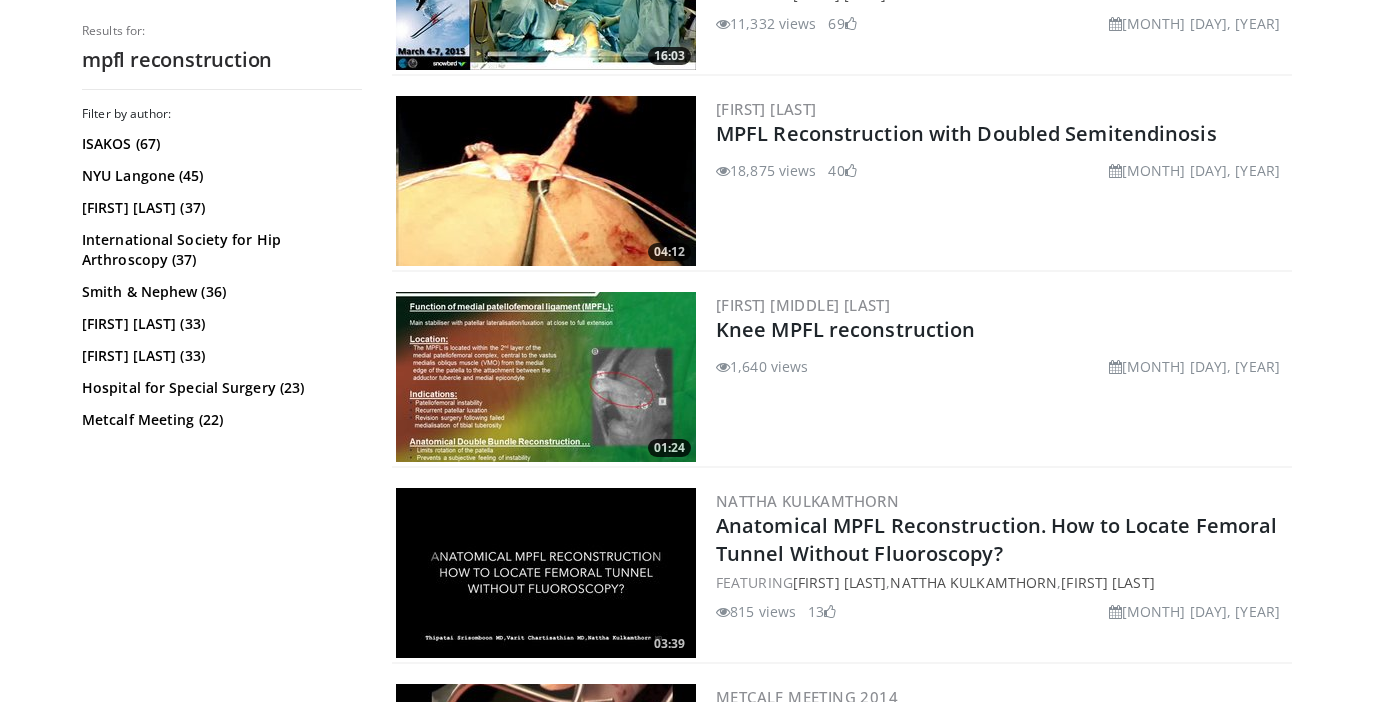 scroll, scrollTop: 0, scrollLeft: 0, axis: both 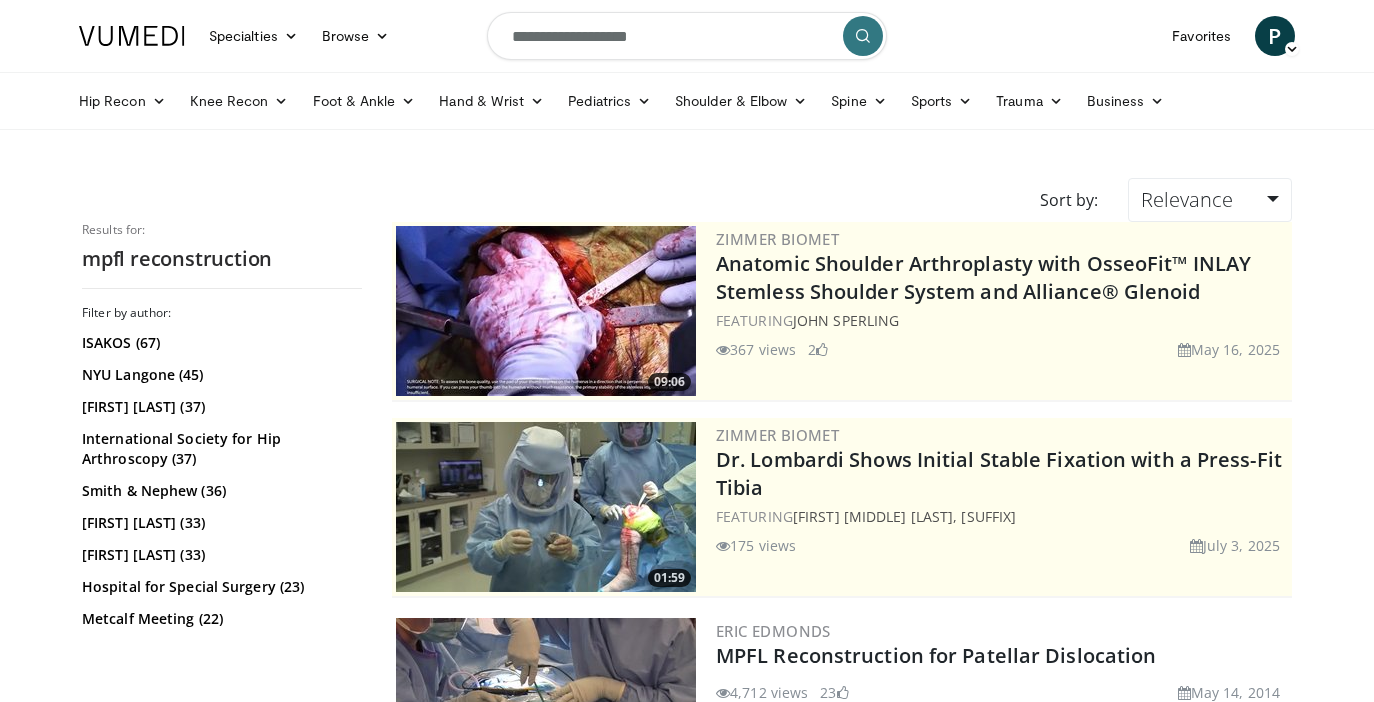 click on "**********" at bounding box center [687, 36] 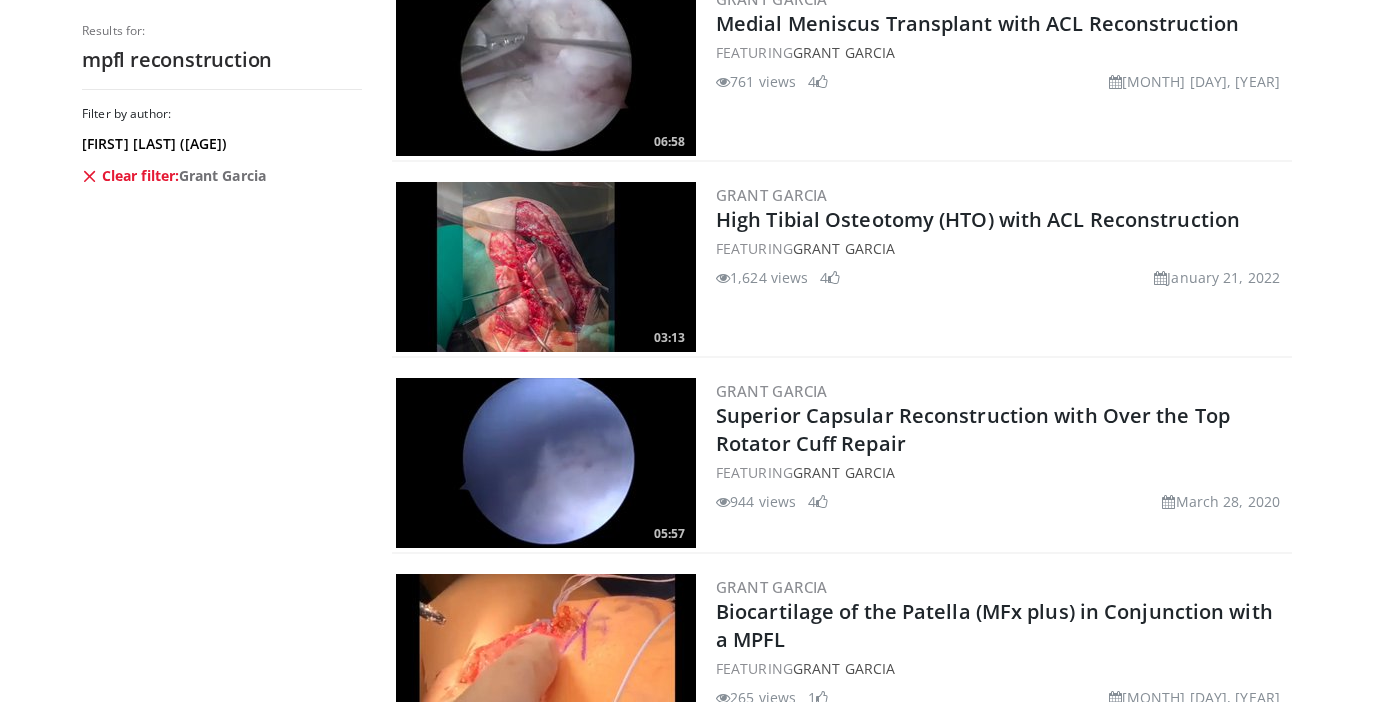 scroll, scrollTop: 939, scrollLeft: 0, axis: vertical 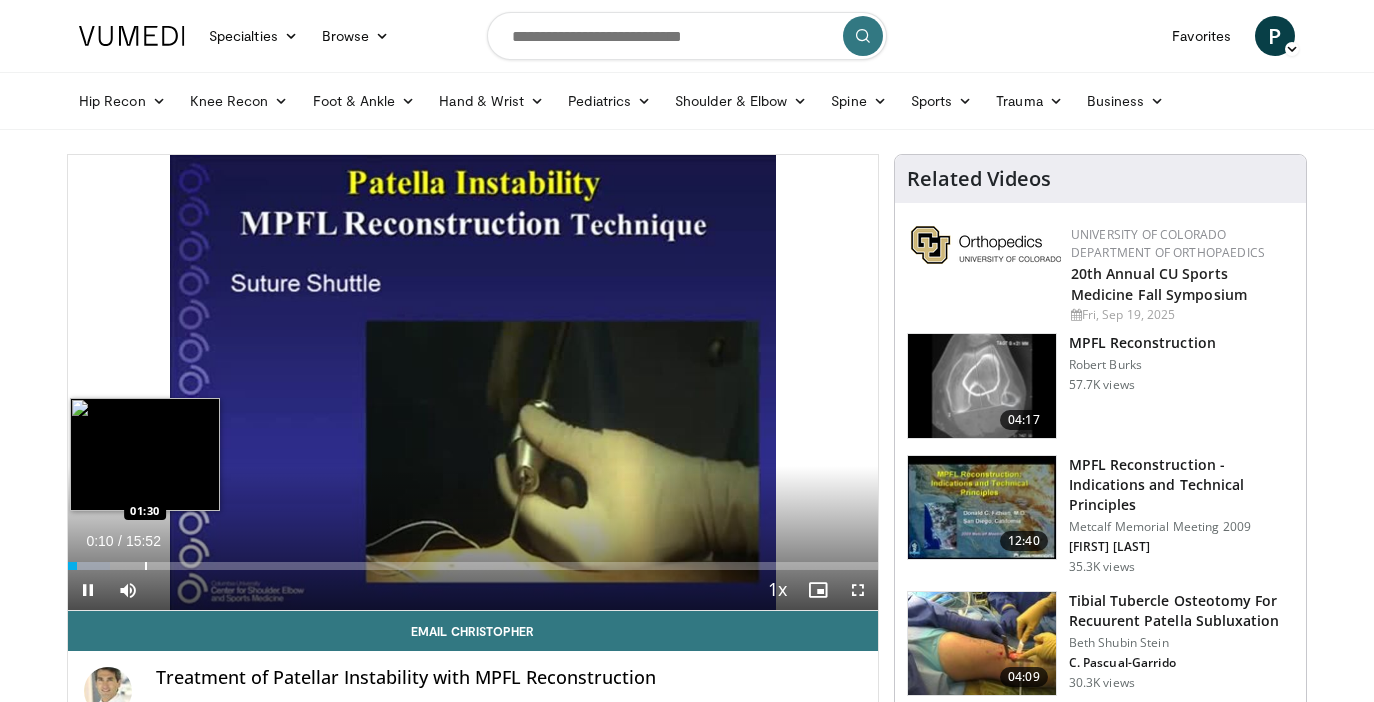 click on "Loaded :  5.23% 00:10 01:30" at bounding box center [473, 560] 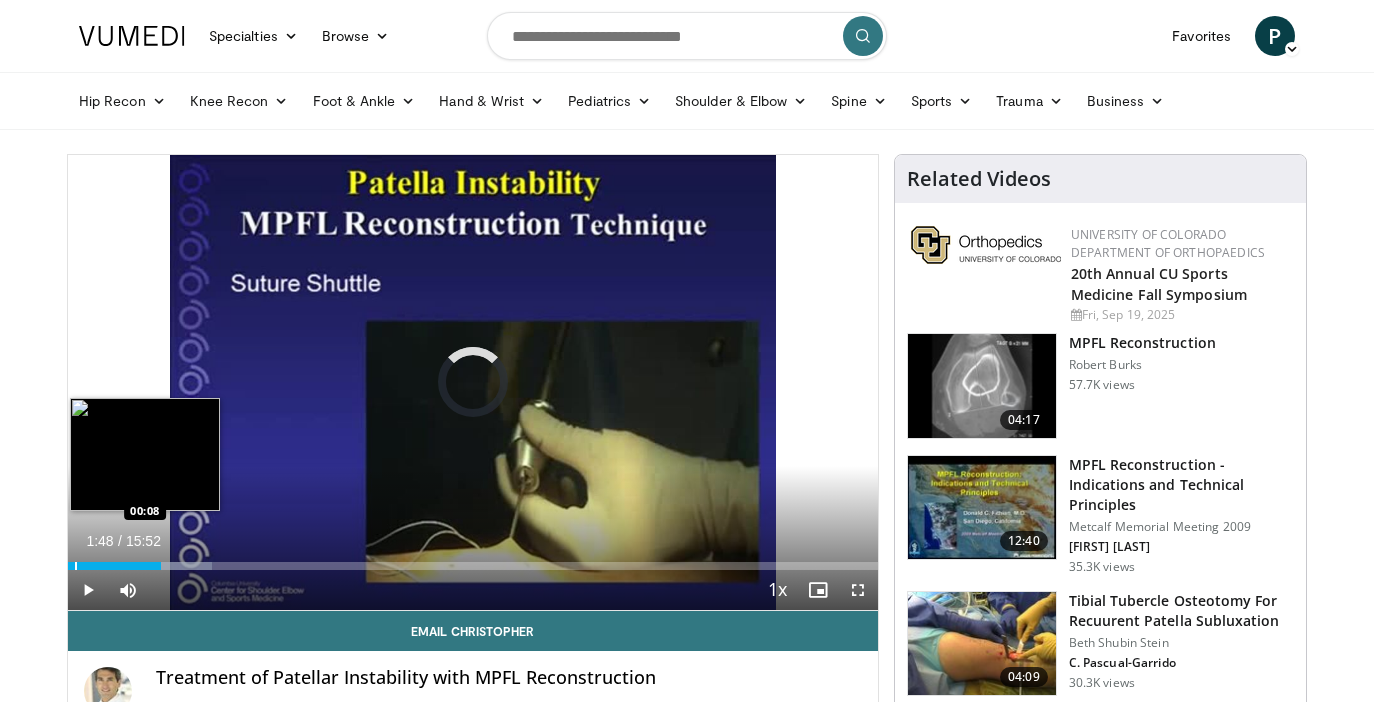 click at bounding box center [76, 566] 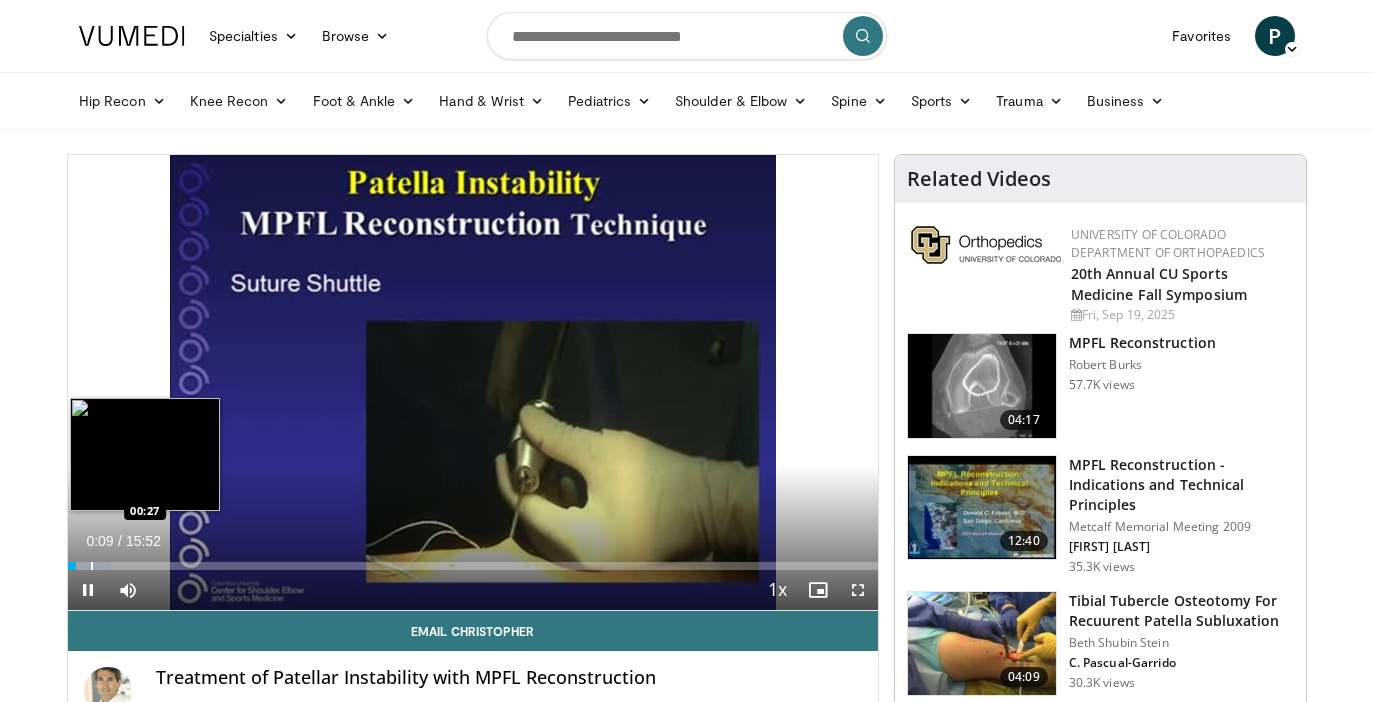 click at bounding box center (92, 566) 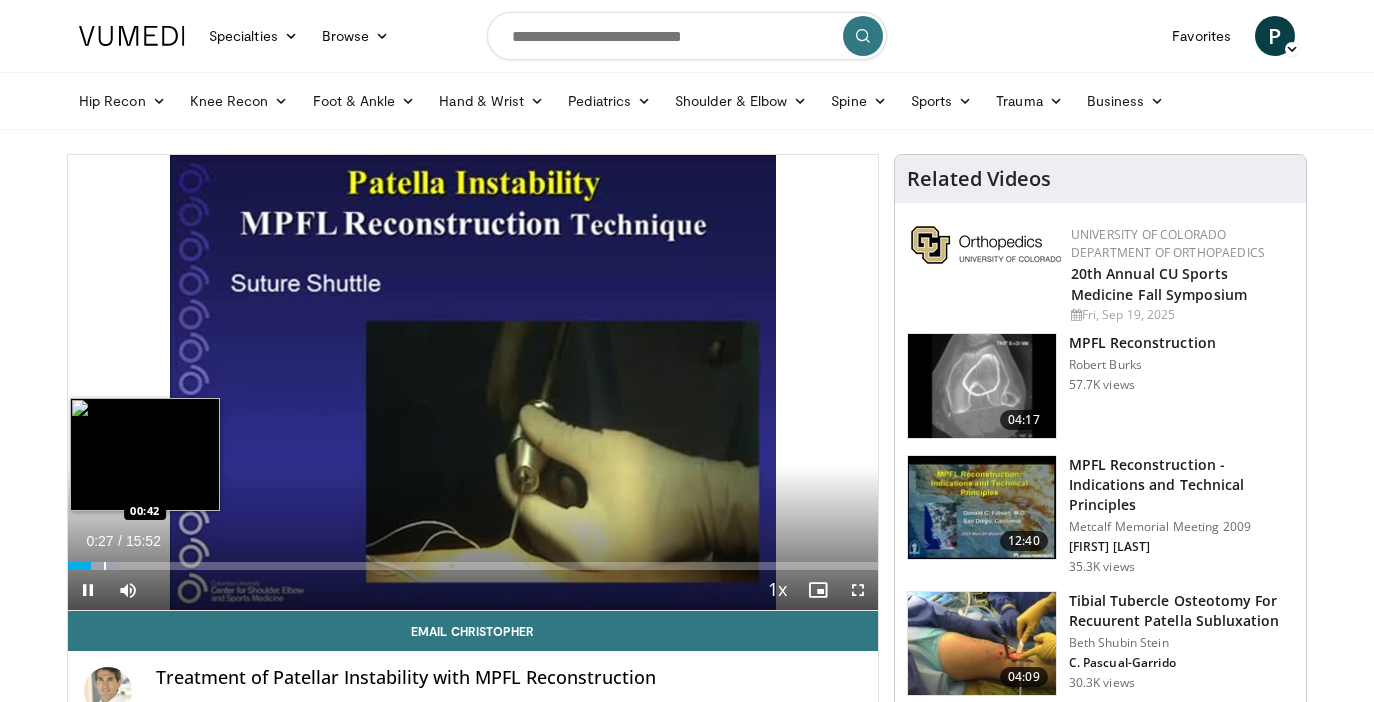 click on "10 seconds
Tap to unmute" at bounding box center (473, 382) 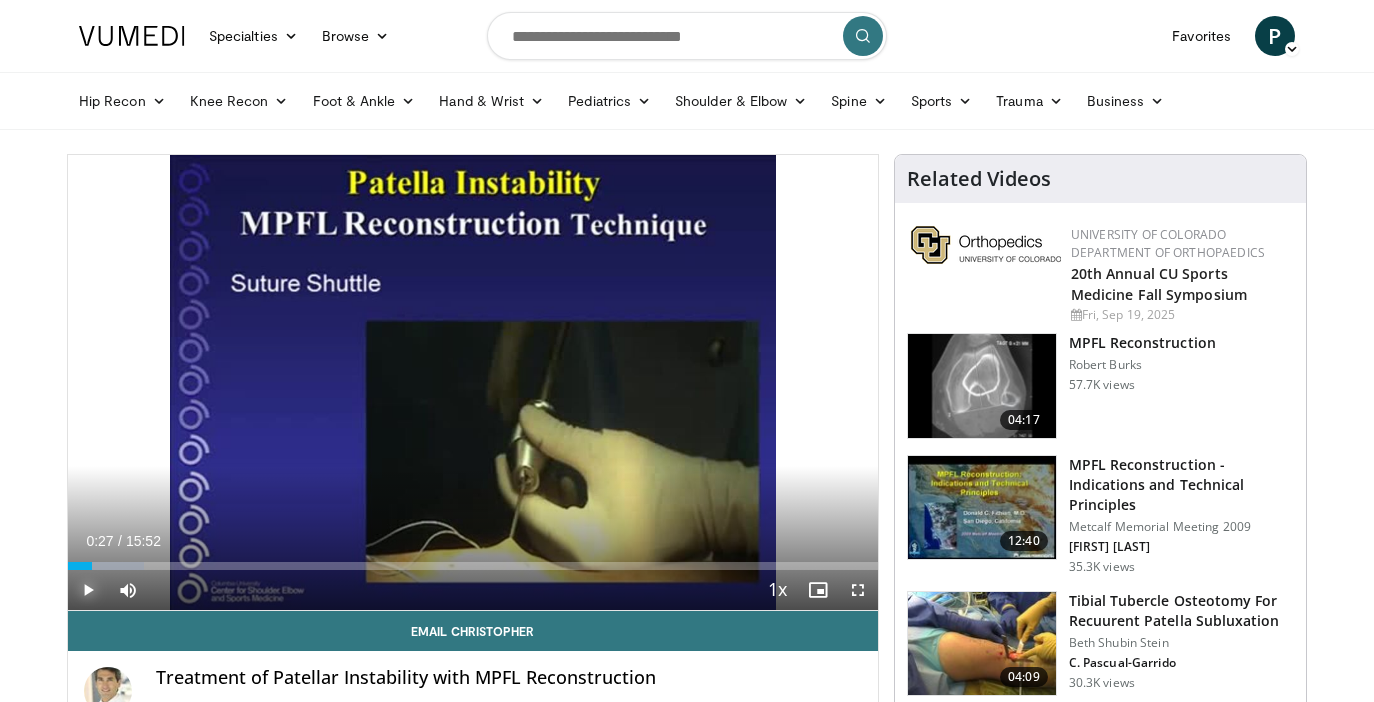 click at bounding box center (88, 590) 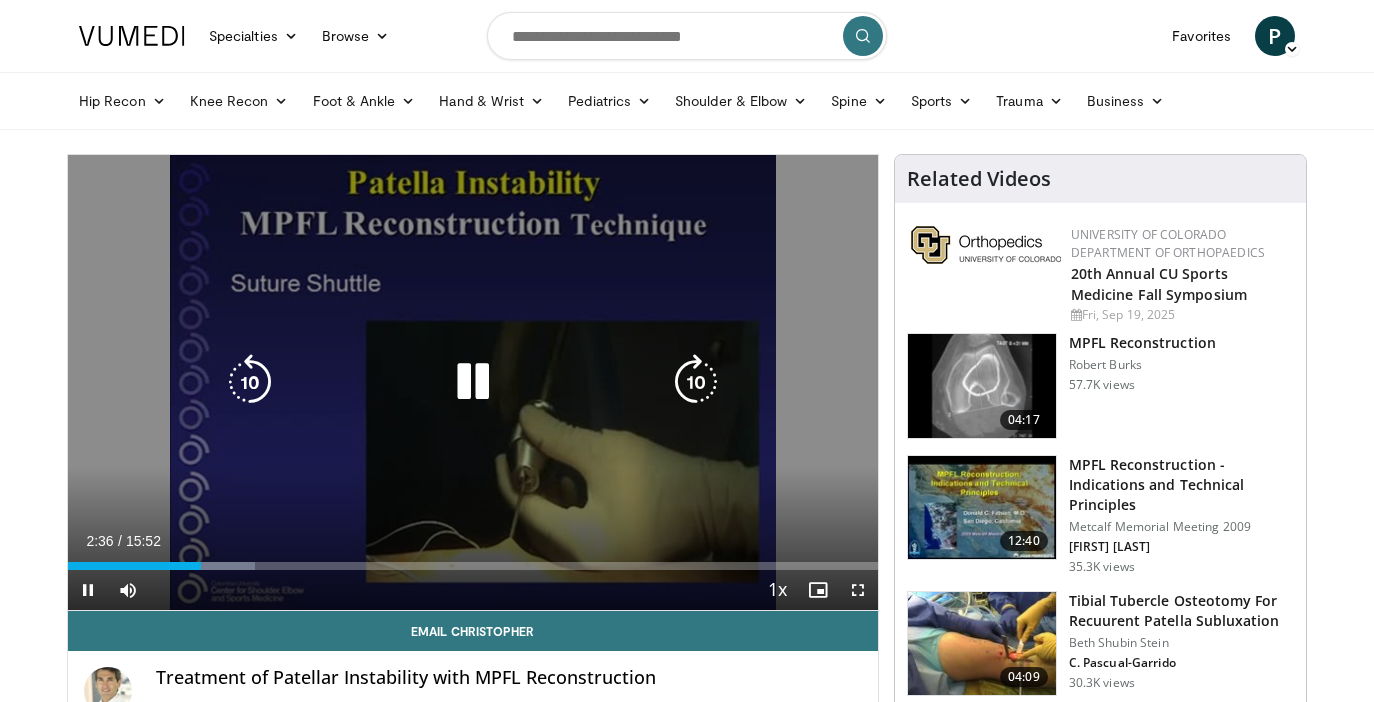 click on "Current Time  2:36 / Duration  15:52 Pause Skip Backward Skip Forward Mute Loaded :  23.04% 02:36 07:39 Stream Type  LIVE Seek to live, currently behind live LIVE   1x Playback Rate 0.5x 0.75x 1x , selected 1.25x 1.5x 1.75x 2x Chapters Chapters Descriptions descriptions off , selected Captions captions settings , opens captions settings dialog captions off , selected Audio Track en (Main) , selected Fullscreen Enable picture-in-picture mode" at bounding box center (473, 590) 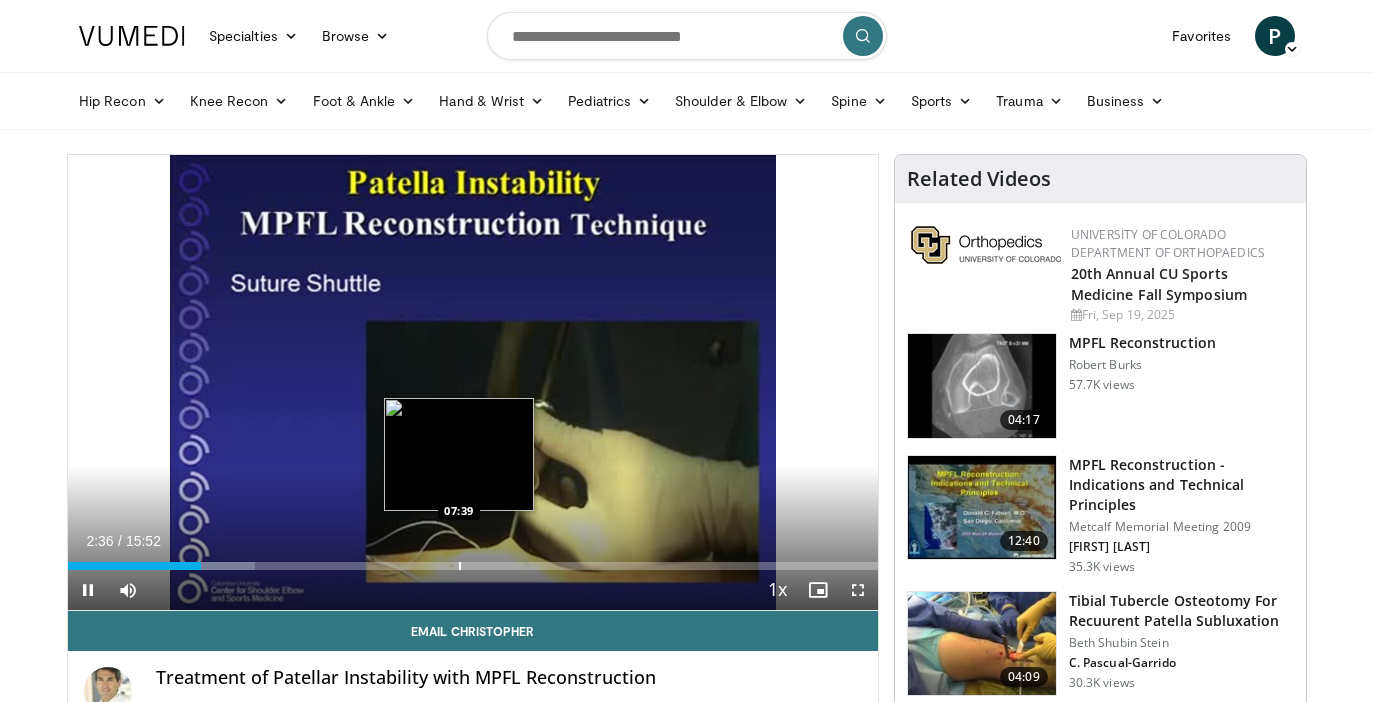 click at bounding box center (460, 566) 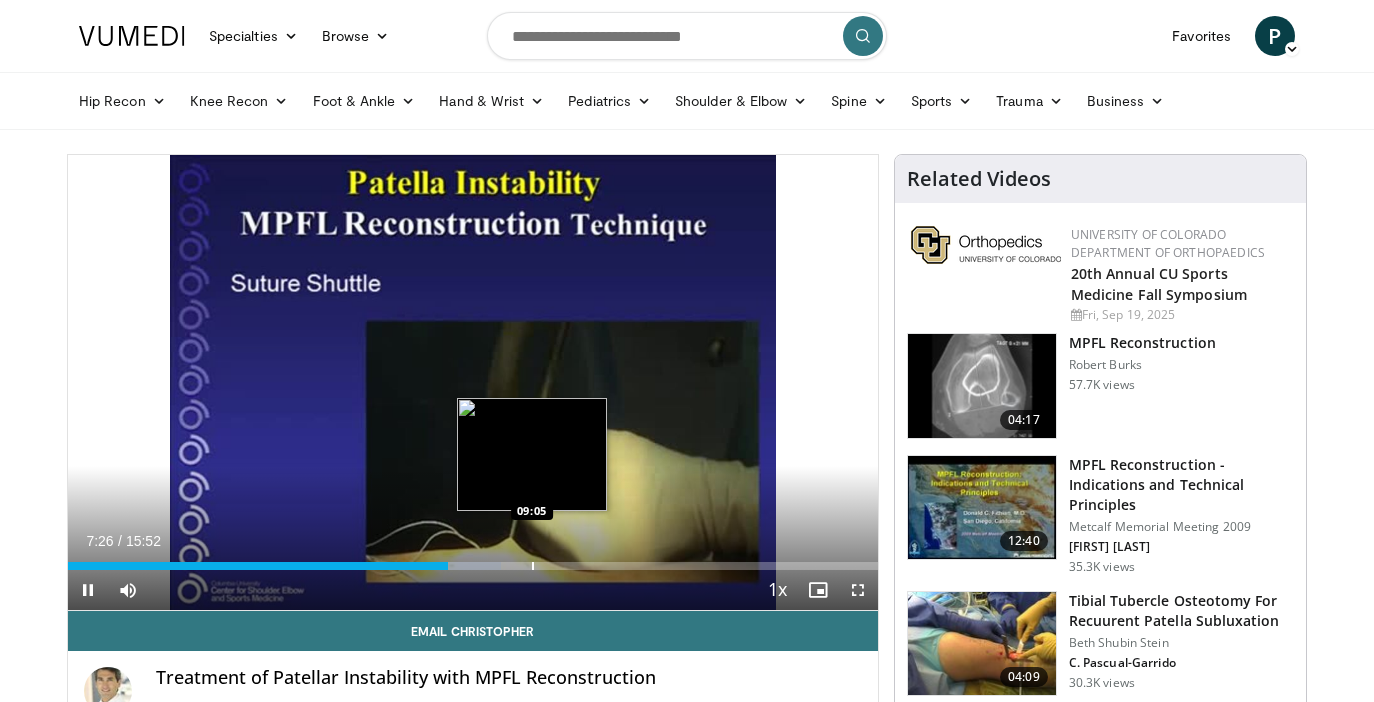 click at bounding box center (533, 566) 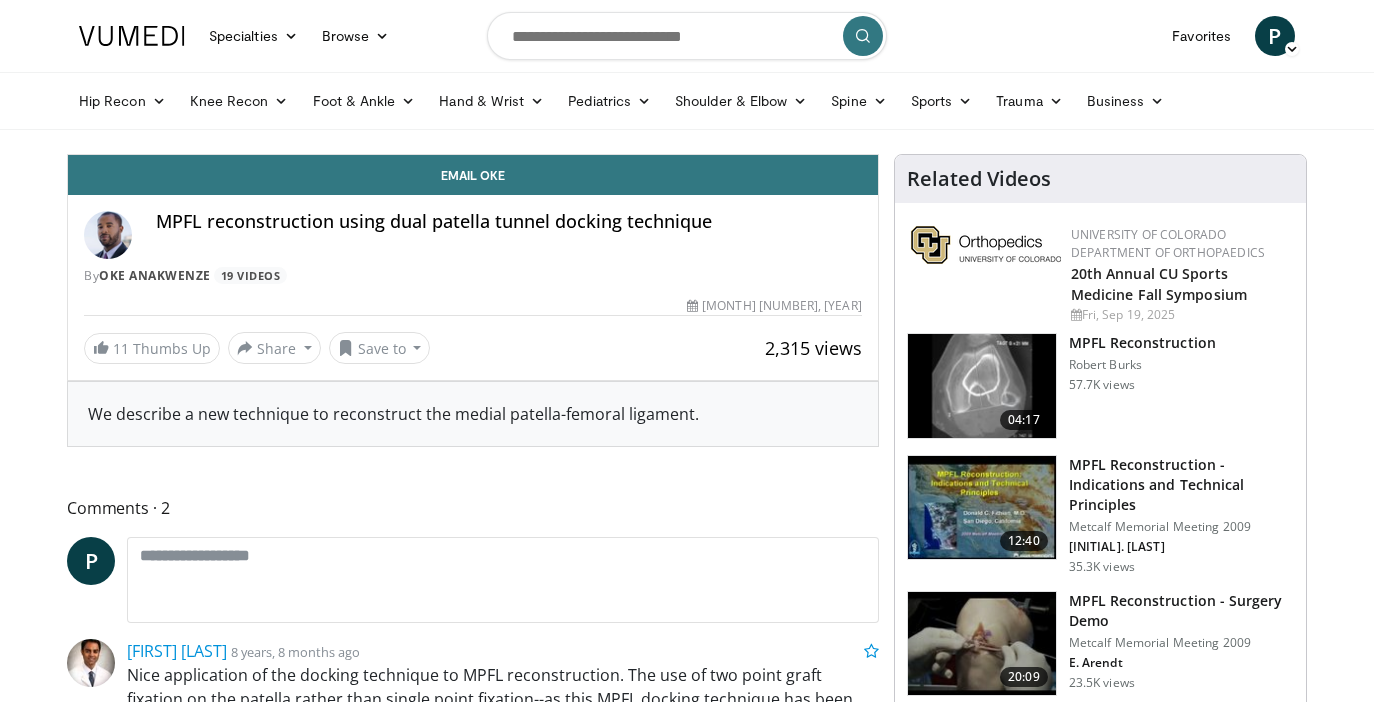 scroll, scrollTop: 0, scrollLeft: 0, axis: both 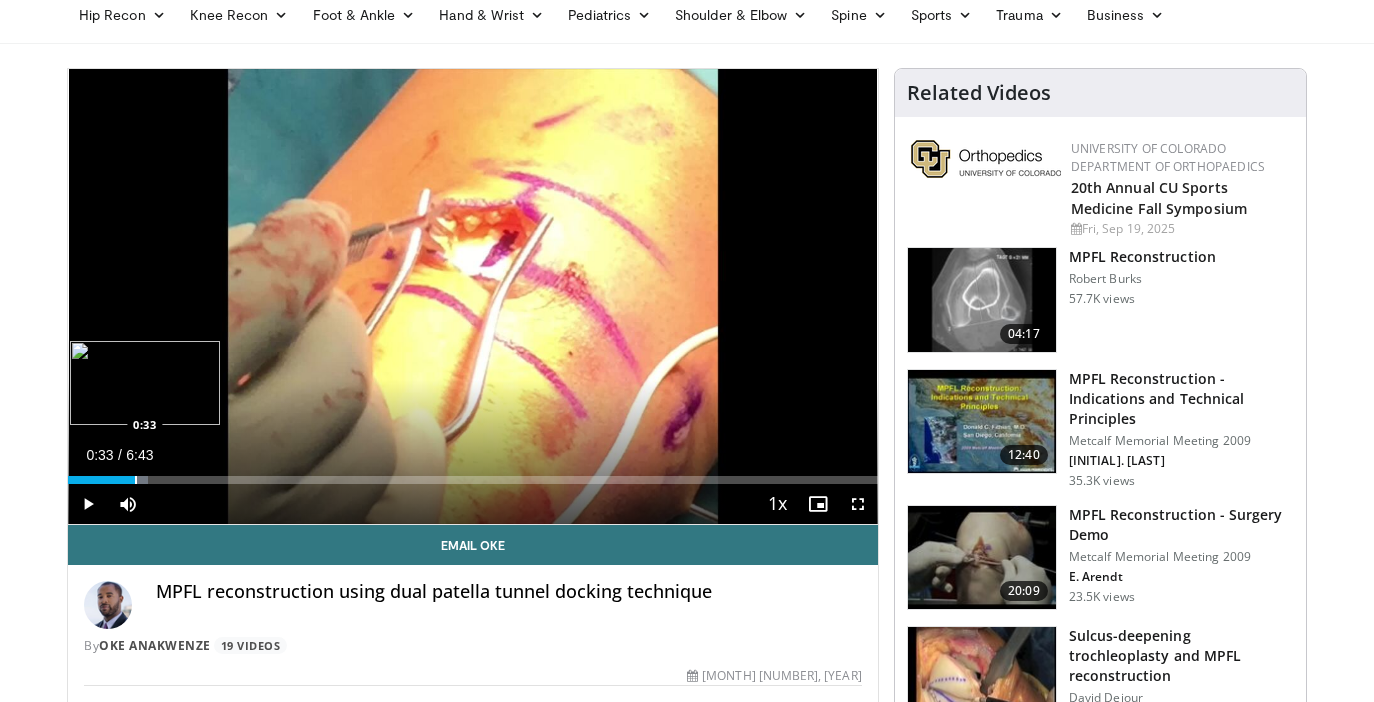 click at bounding box center (136, 480) 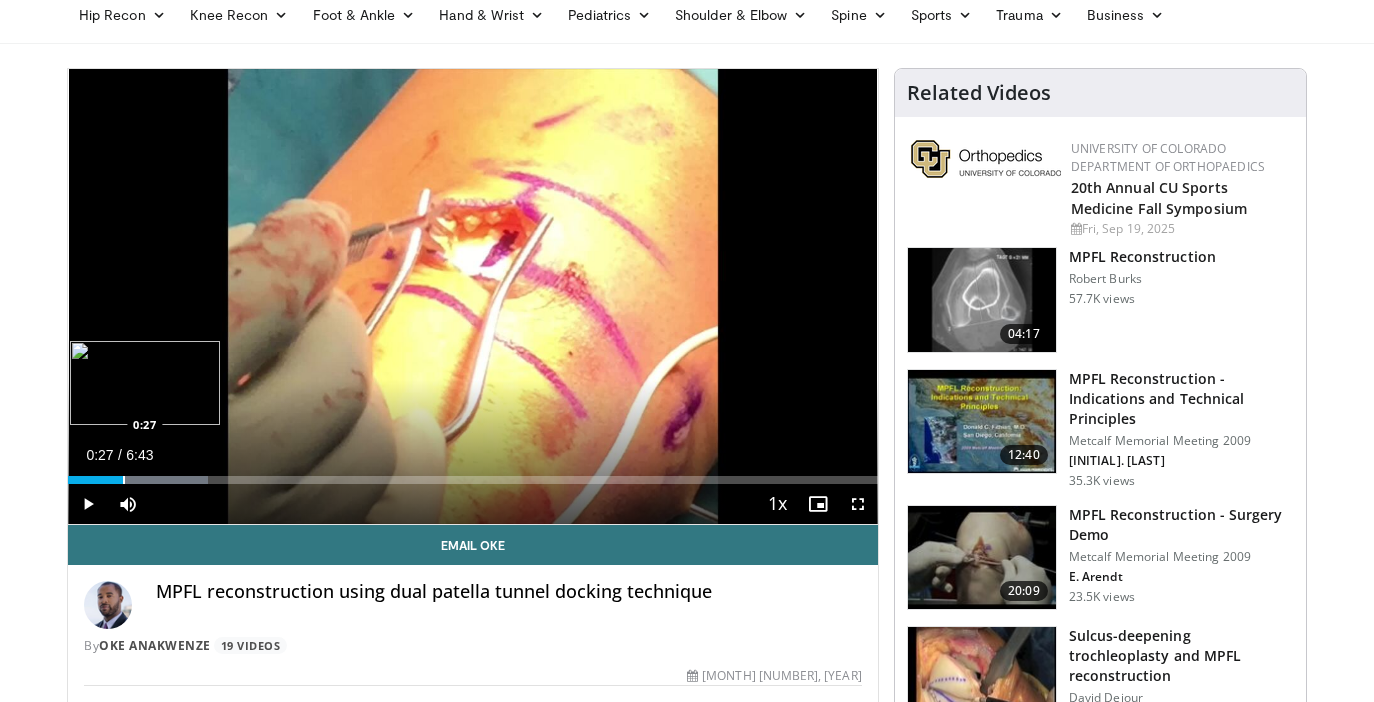 click at bounding box center (124, 480) 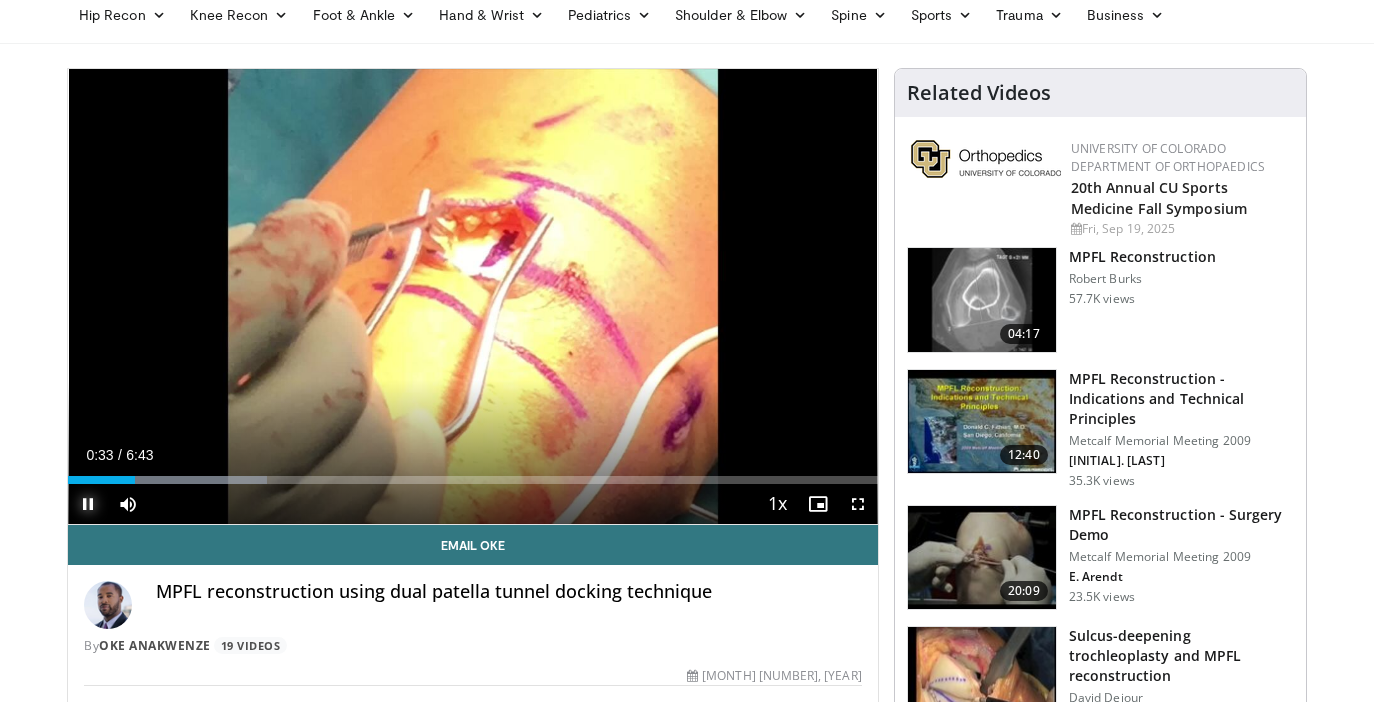 click at bounding box center [88, 504] 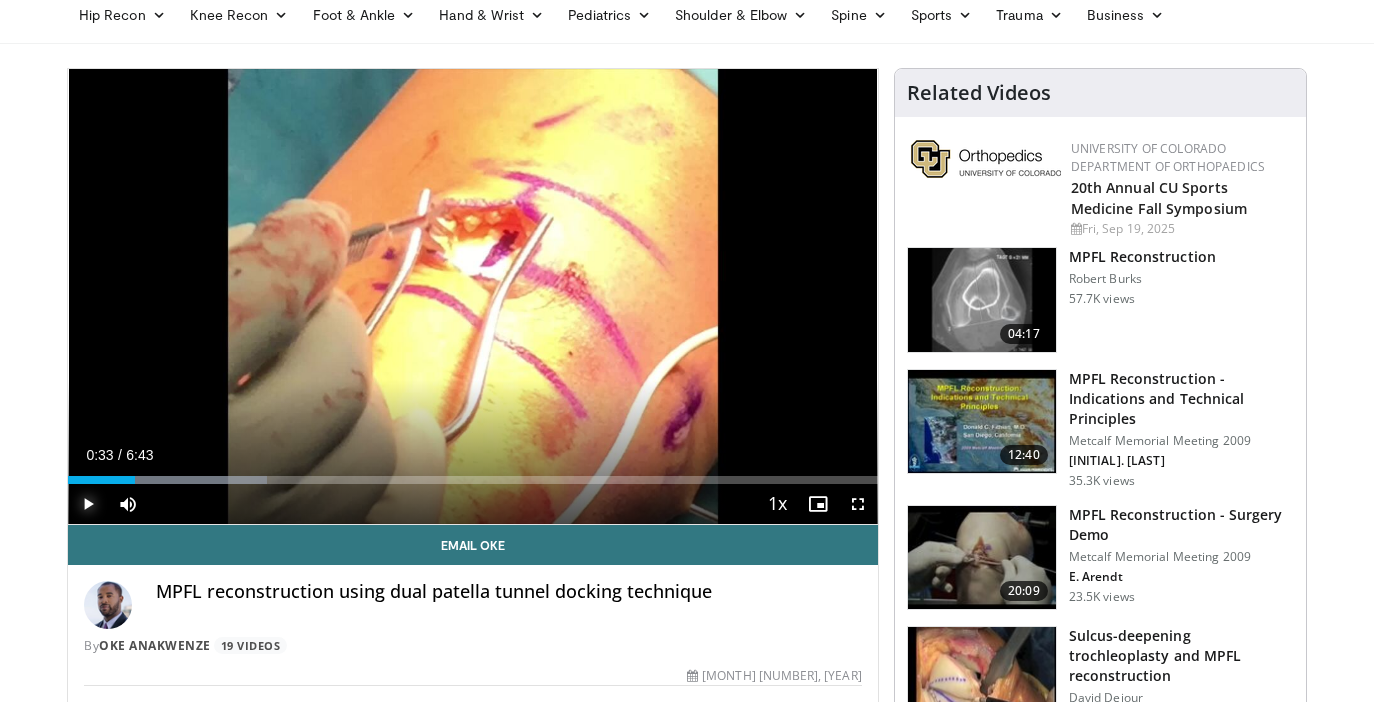 click at bounding box center (88, 504) 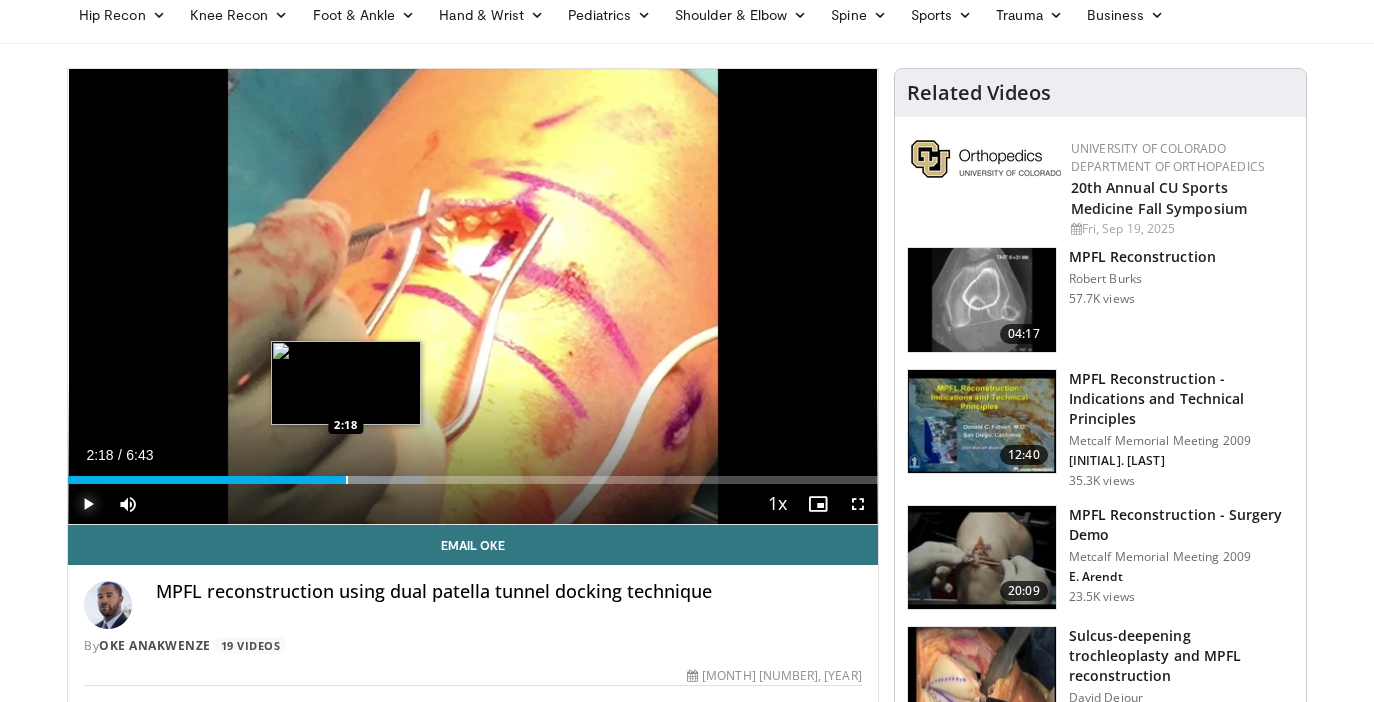 click at bounding box center (347, 480) 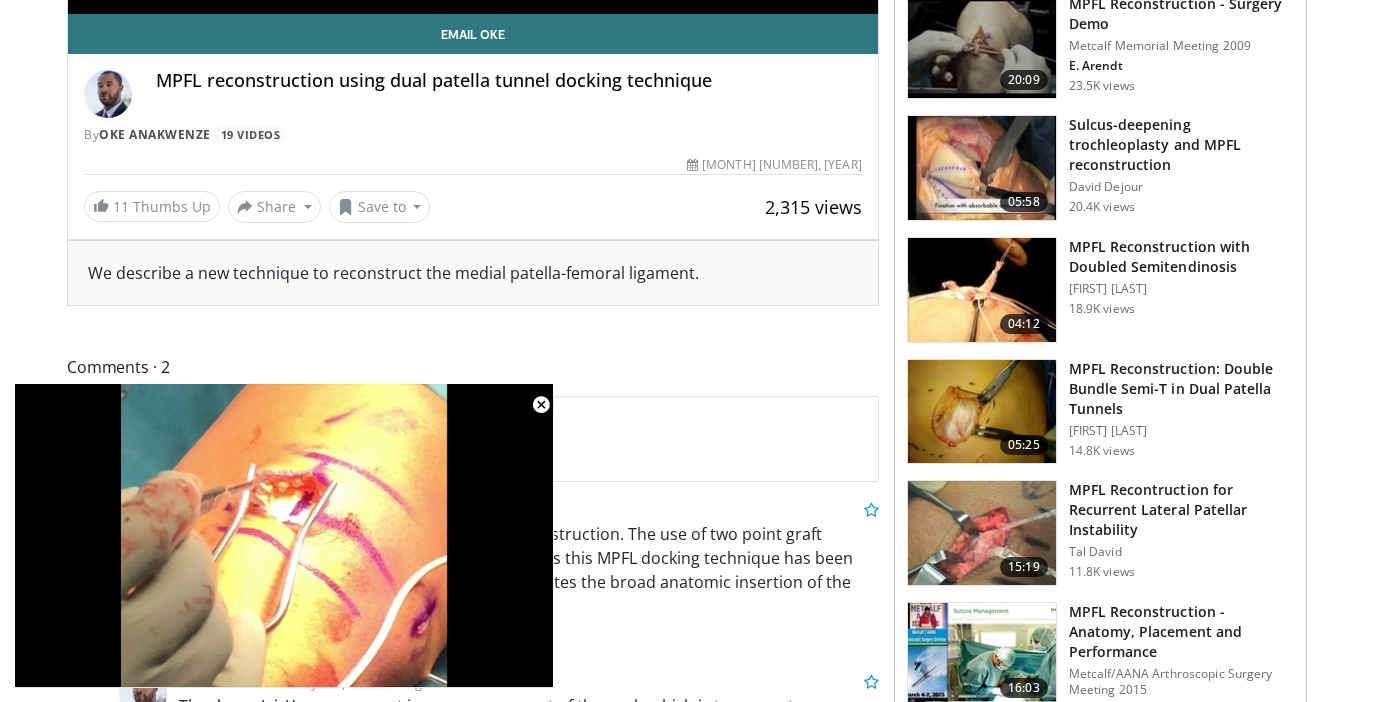 scroll, scrollTop: 0, scrollLeft: 0, axis: both 